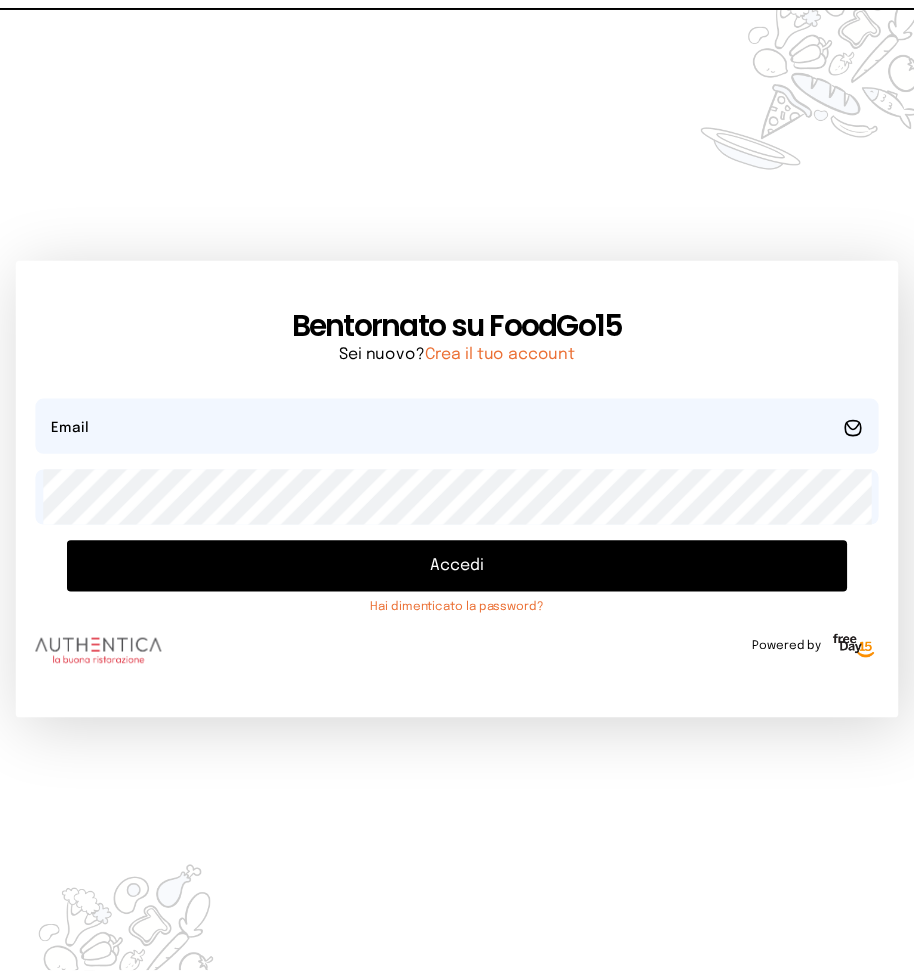 scroll, scrollTop: 0, scrollLeft: 0, axis: both 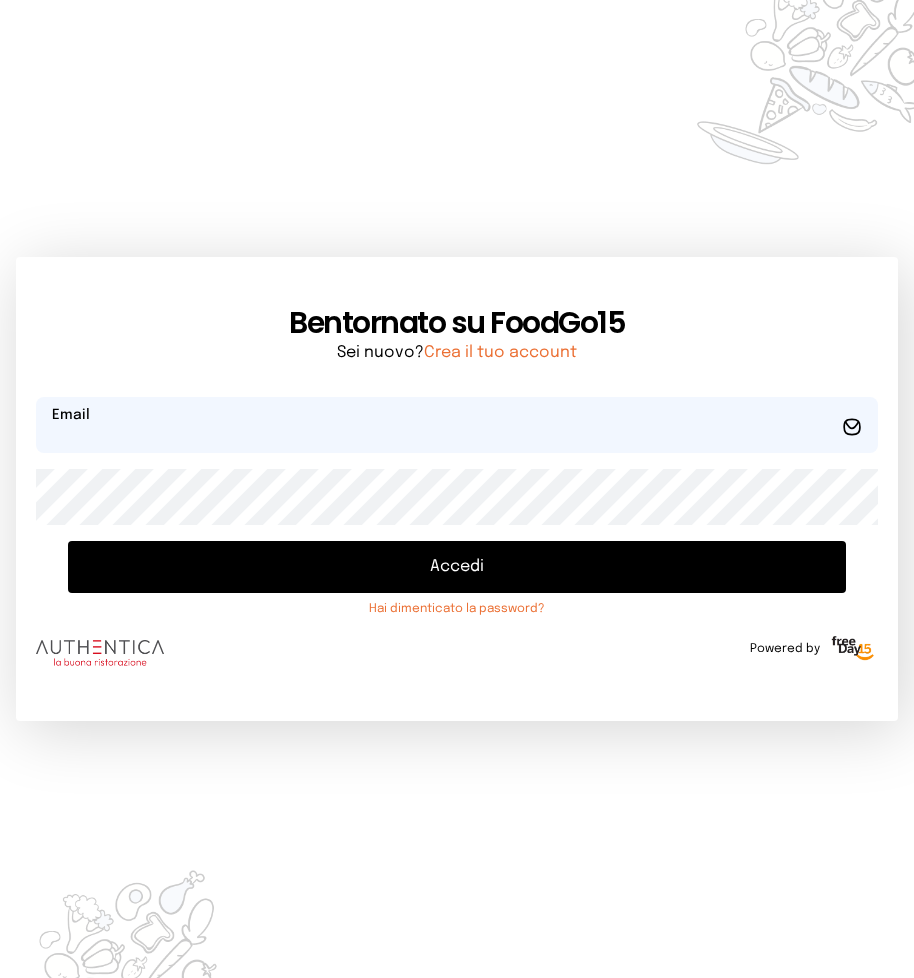 type on "**********" 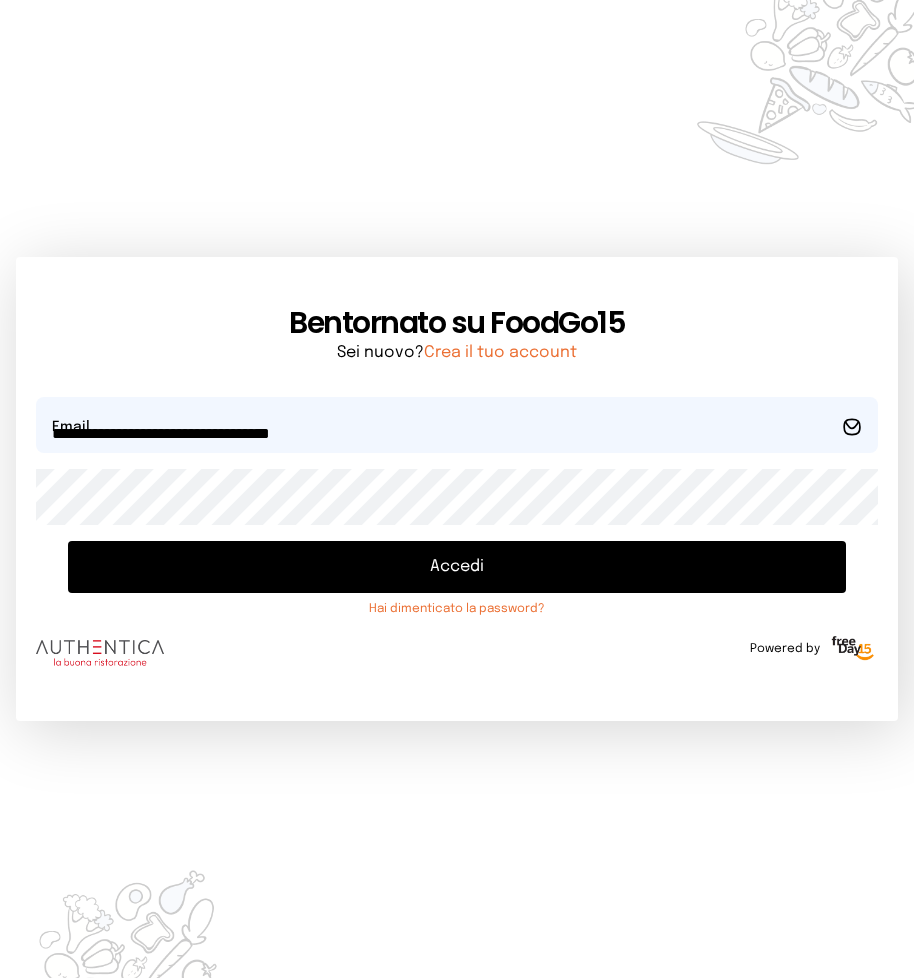 click on "Accedi" at bounding box center [457, 567] 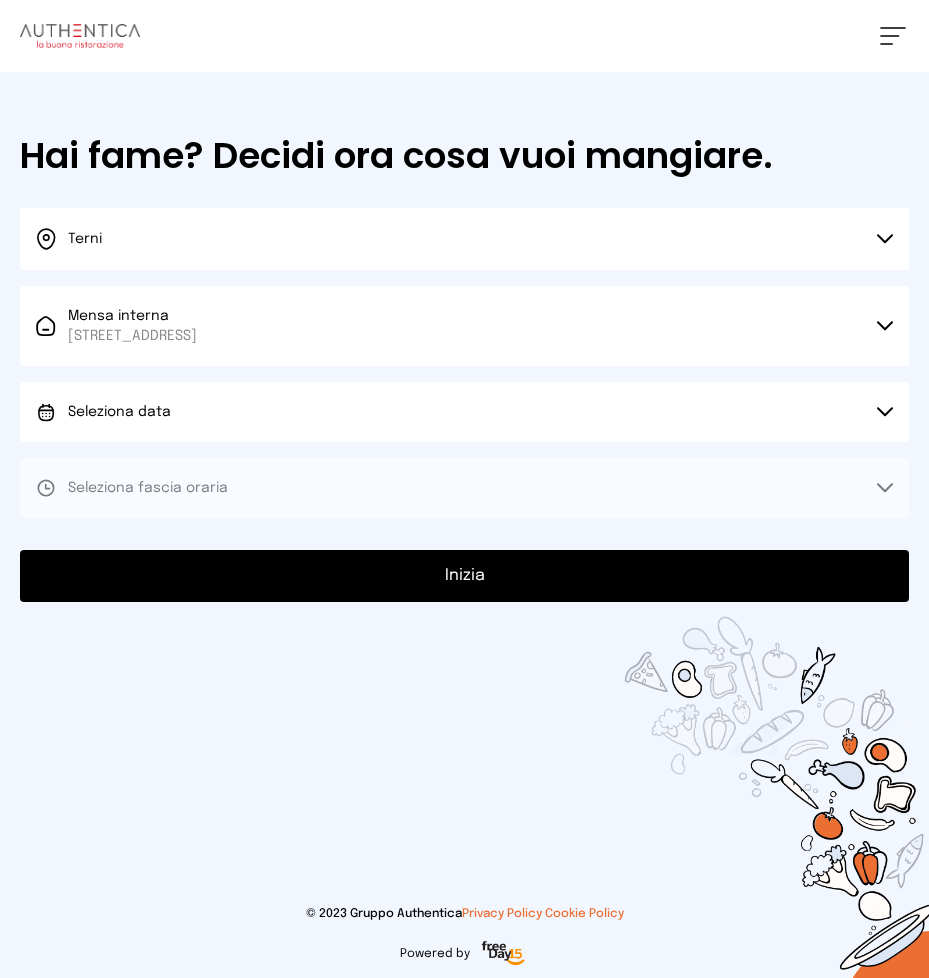 drag, startPoint x: 885, startPoint y: 413, endPoint x: 573, endPoint y: 310, distance: 328.562 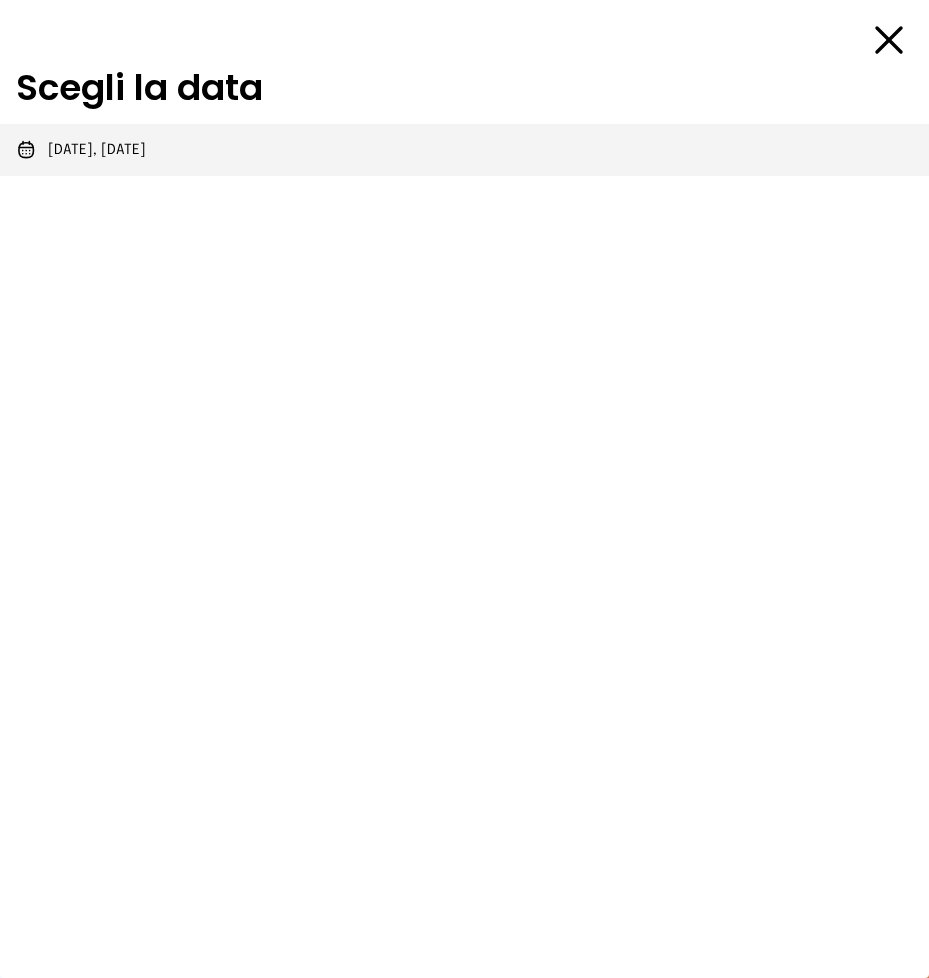 click on "[DATE], [DATE]" at bounding box center (97, 150) 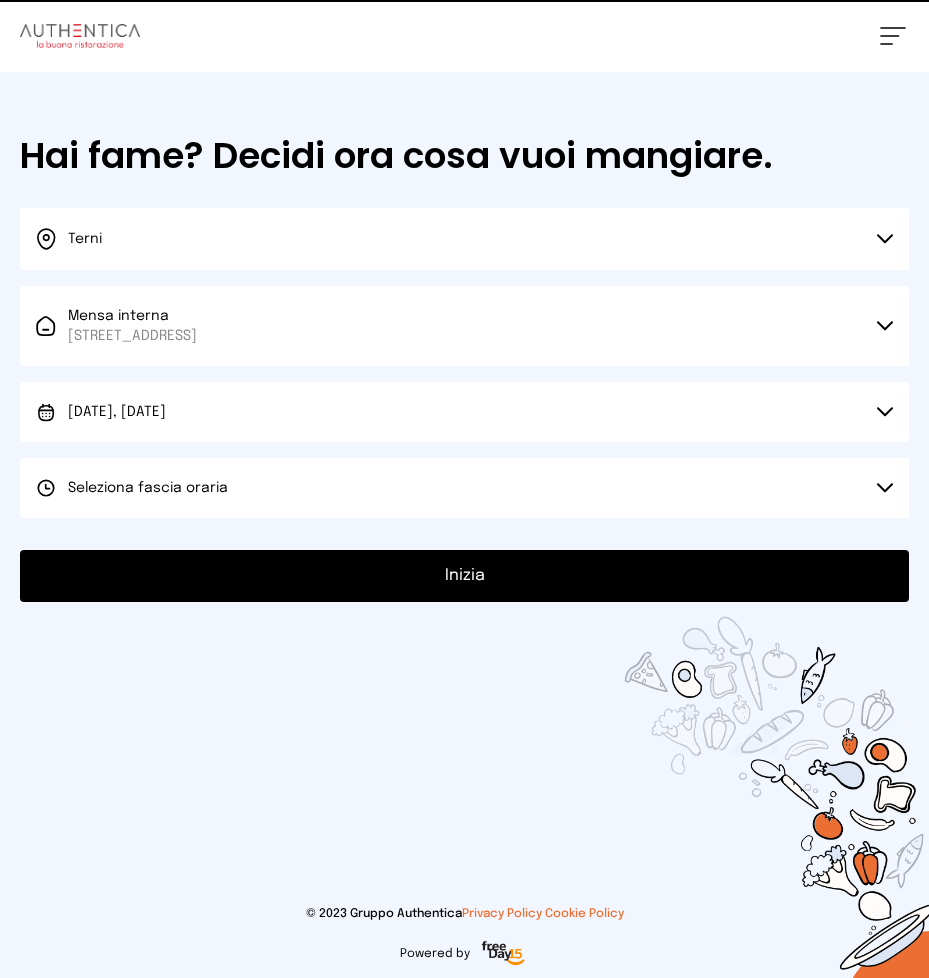 click on "Seleziona fascia oraria" at bounding box center (464, 488) 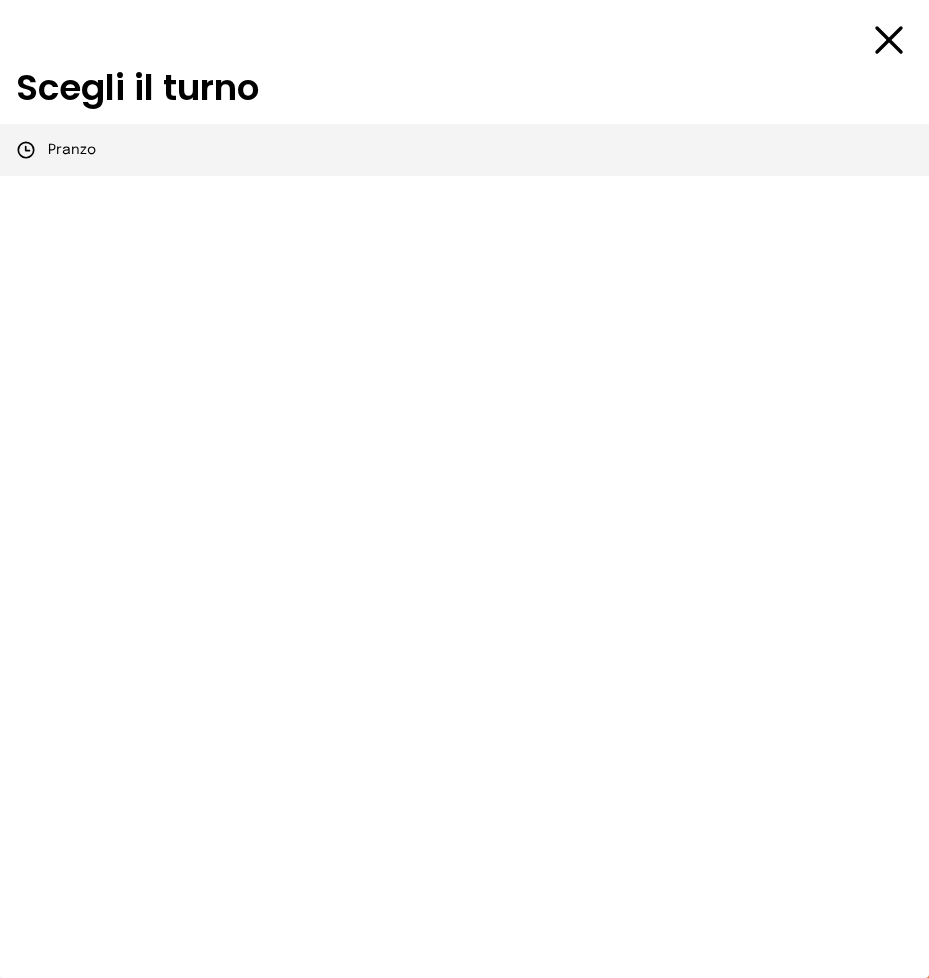 click on "Pranzo" at bounding box center [464, 150] 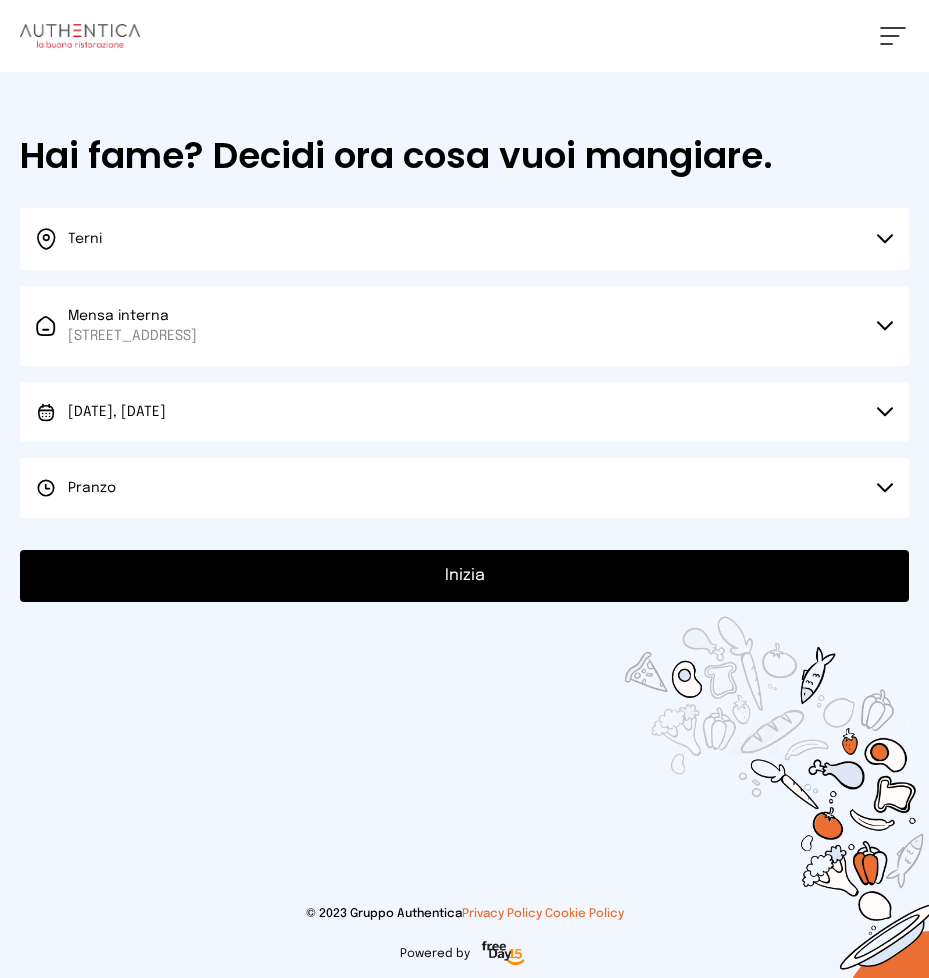 click on "Inizia" at bounding box center [464, 576] 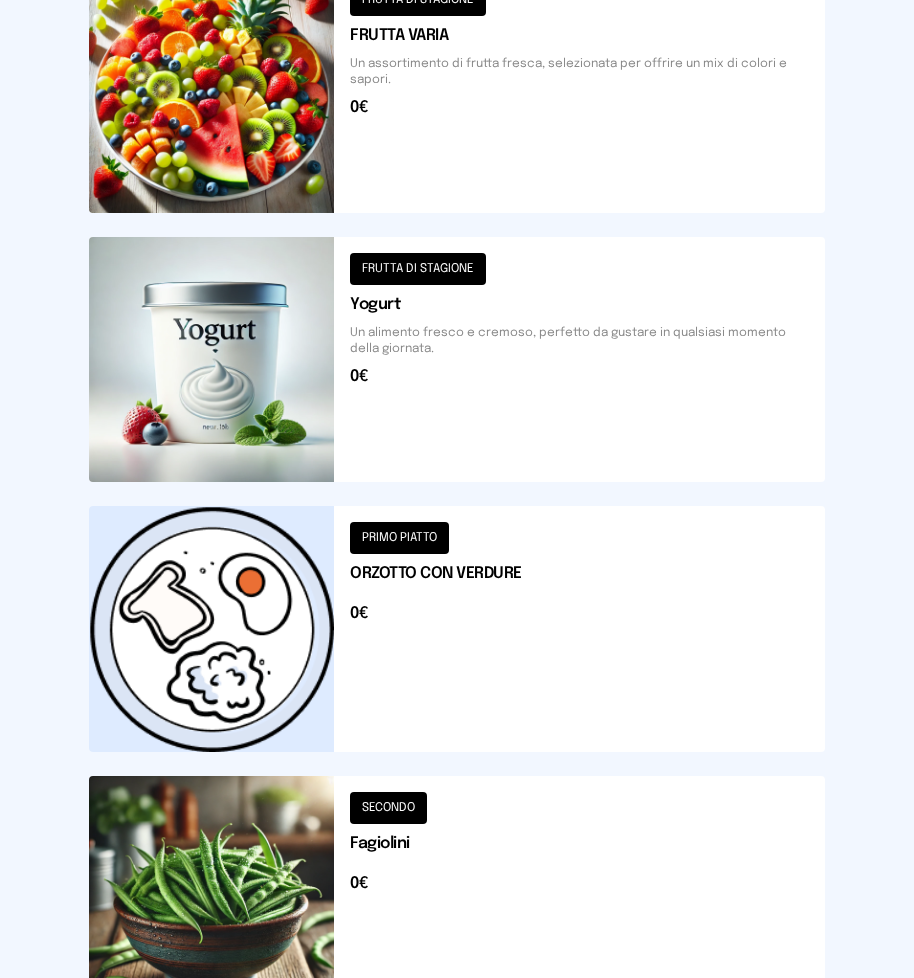 scroll, scrollTop: 2323, scrollLeft: 0, axis: vertical 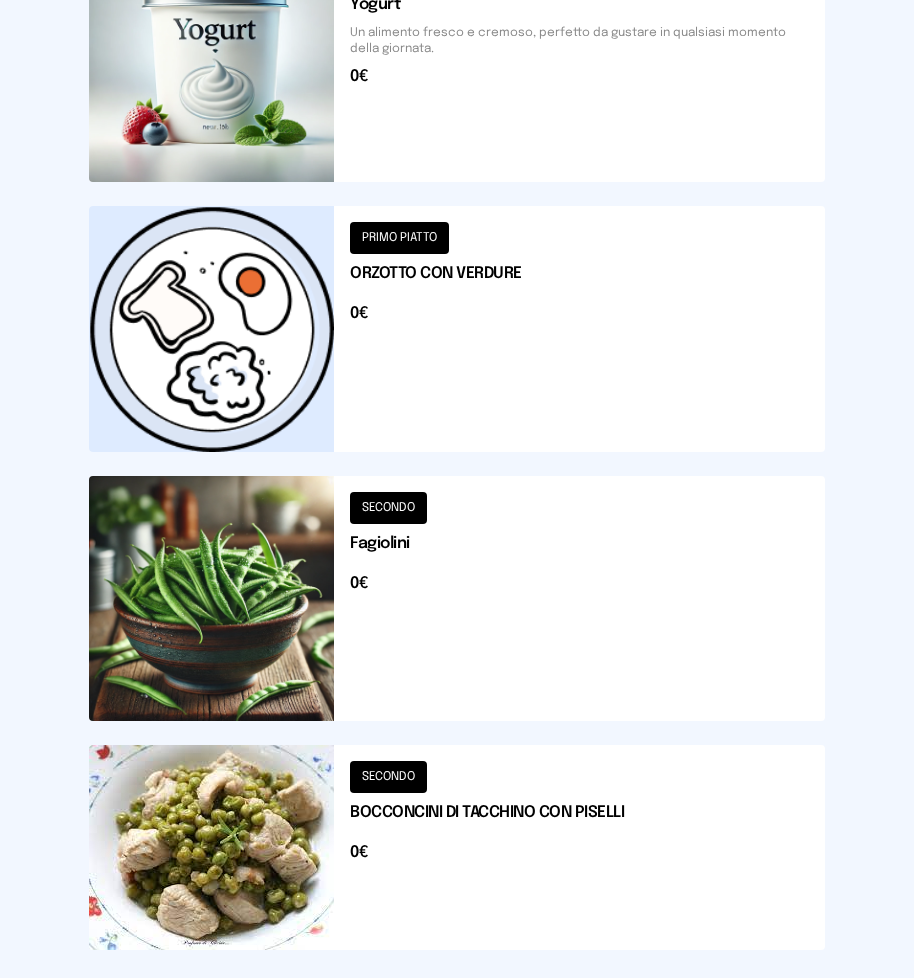 click at bounding box center (457, 328) 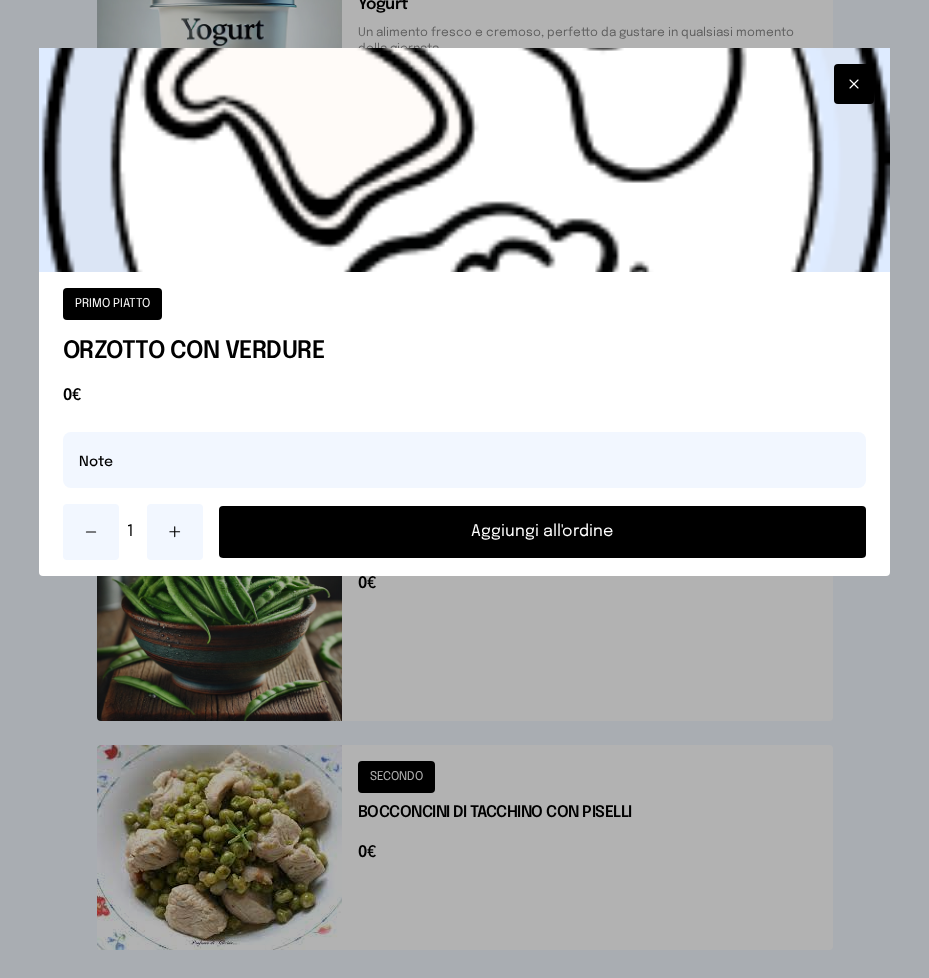 click on "Aggiungi all'ordine" at bounding box center (543, 532) 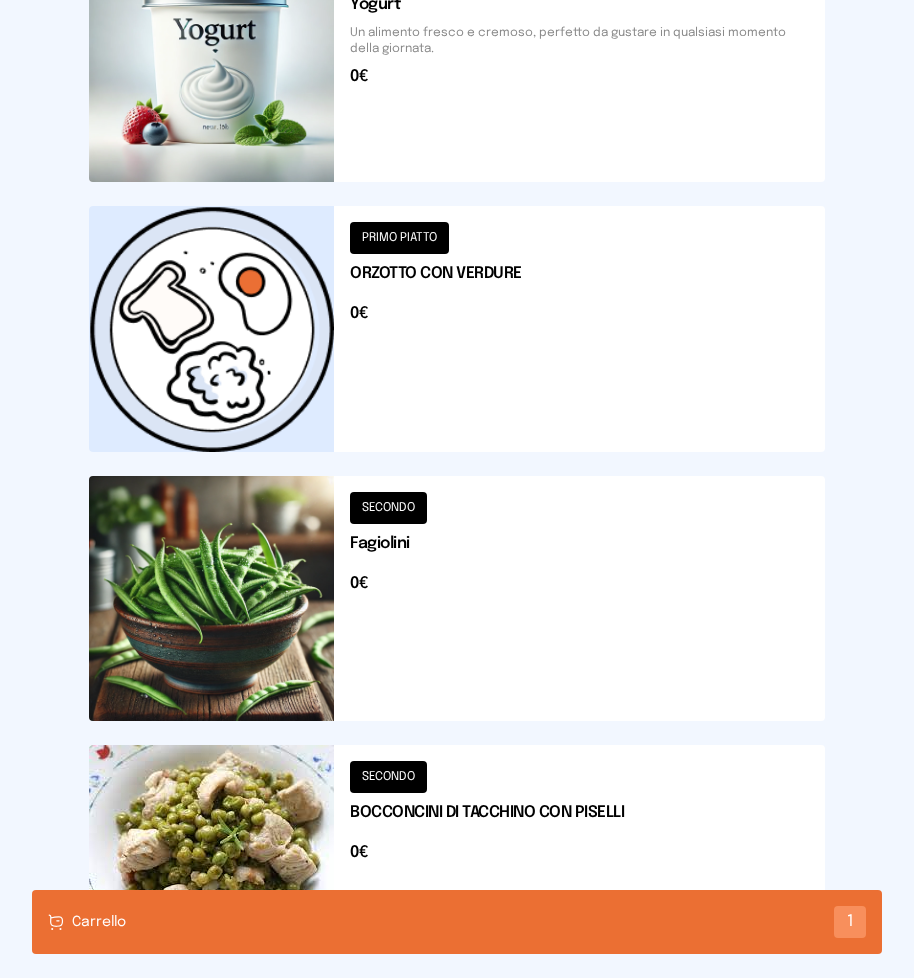click at bounding box center [457, 847] 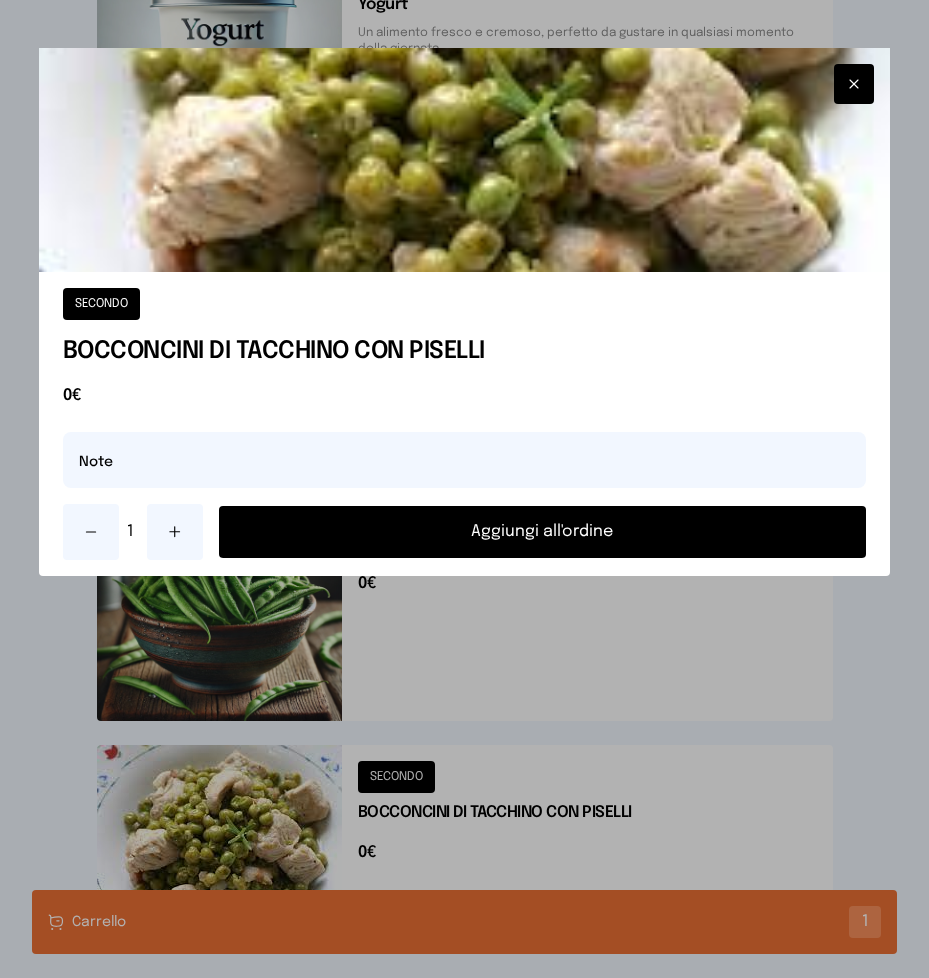click on "Aggiungi all'ordine" at bounding box center [543, 532] 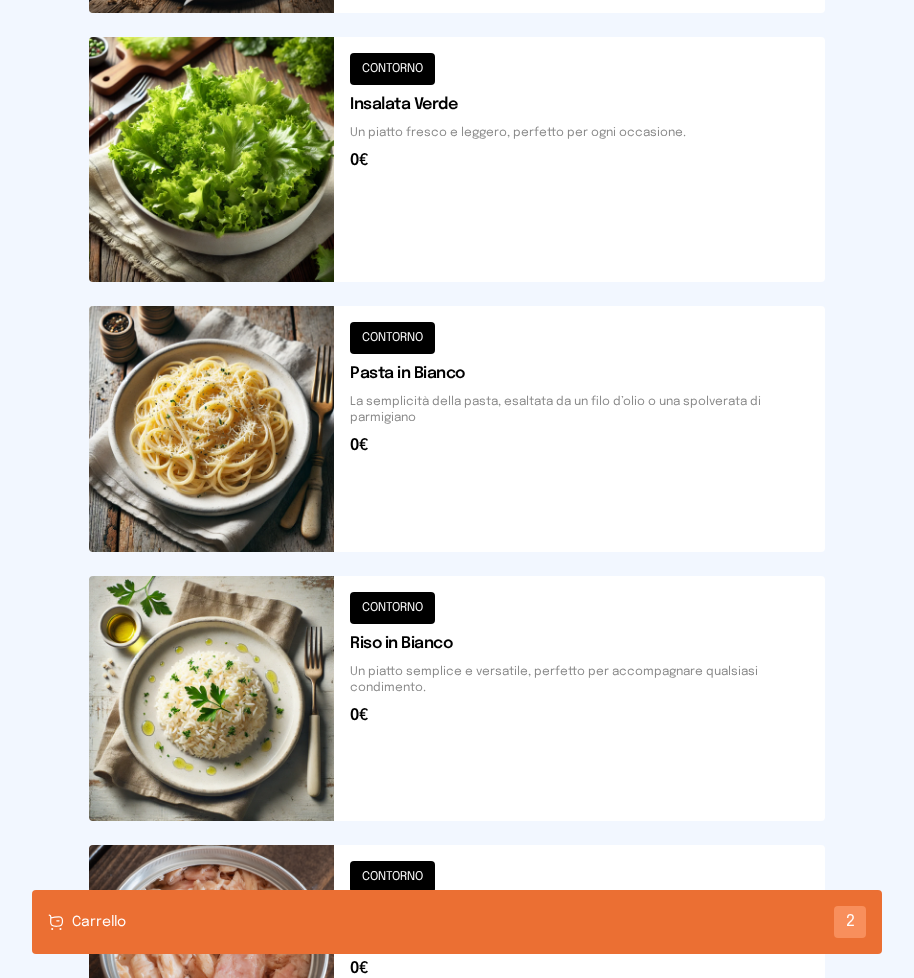 scroll, scrollTop: 0, scrollLeft: 0, axis: both 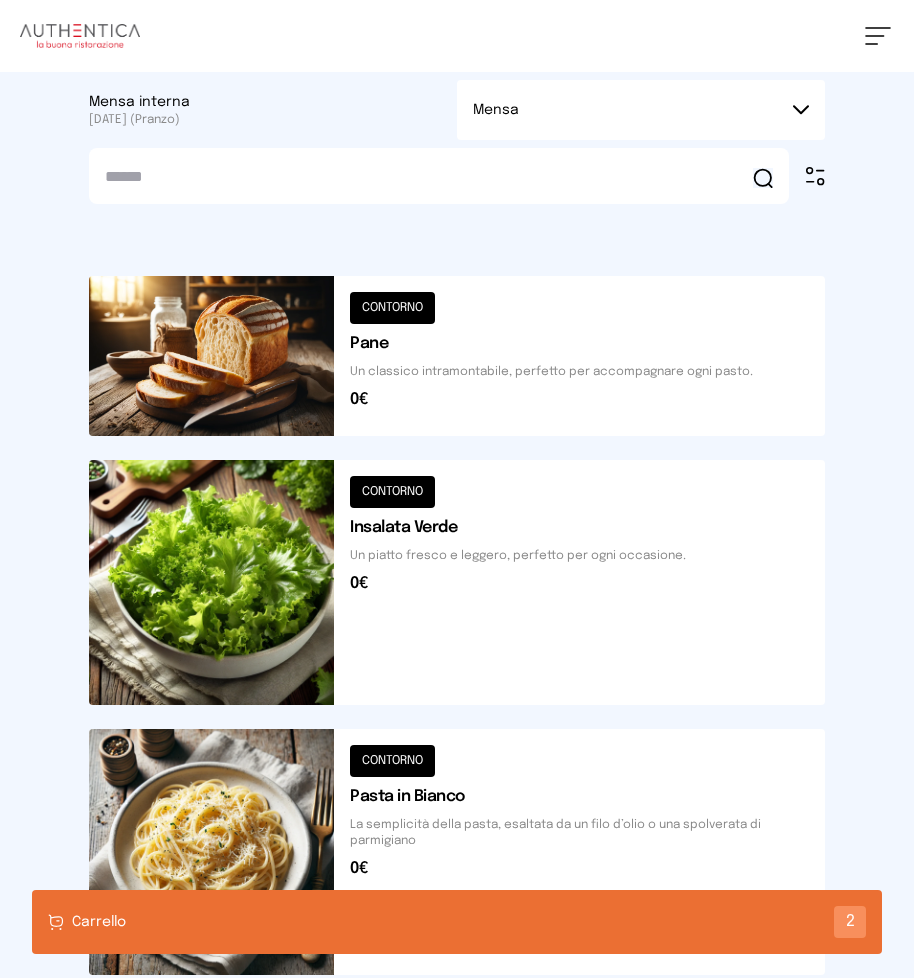 click at bounding box center (457, 582) 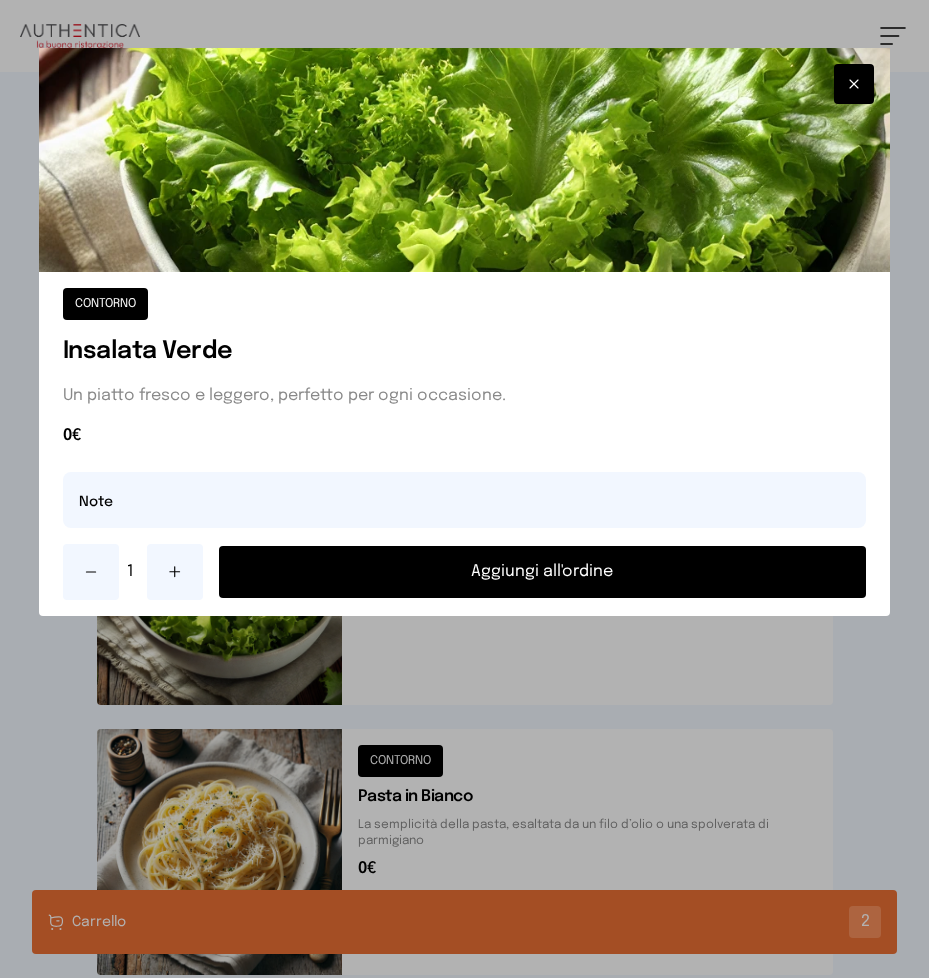 click on "Aggiungi all'ordine" at bounding box center [543, 572] 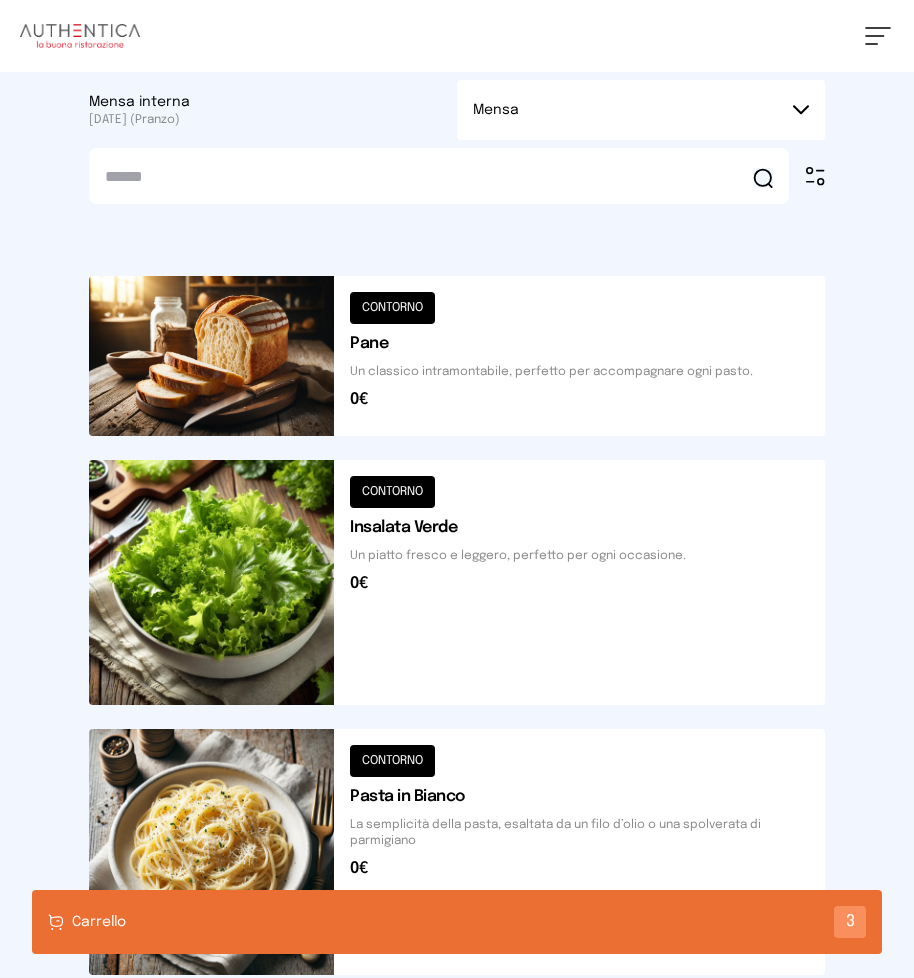 scroll, scrollTop: 300, scrollLeft: 0, axis: vertical 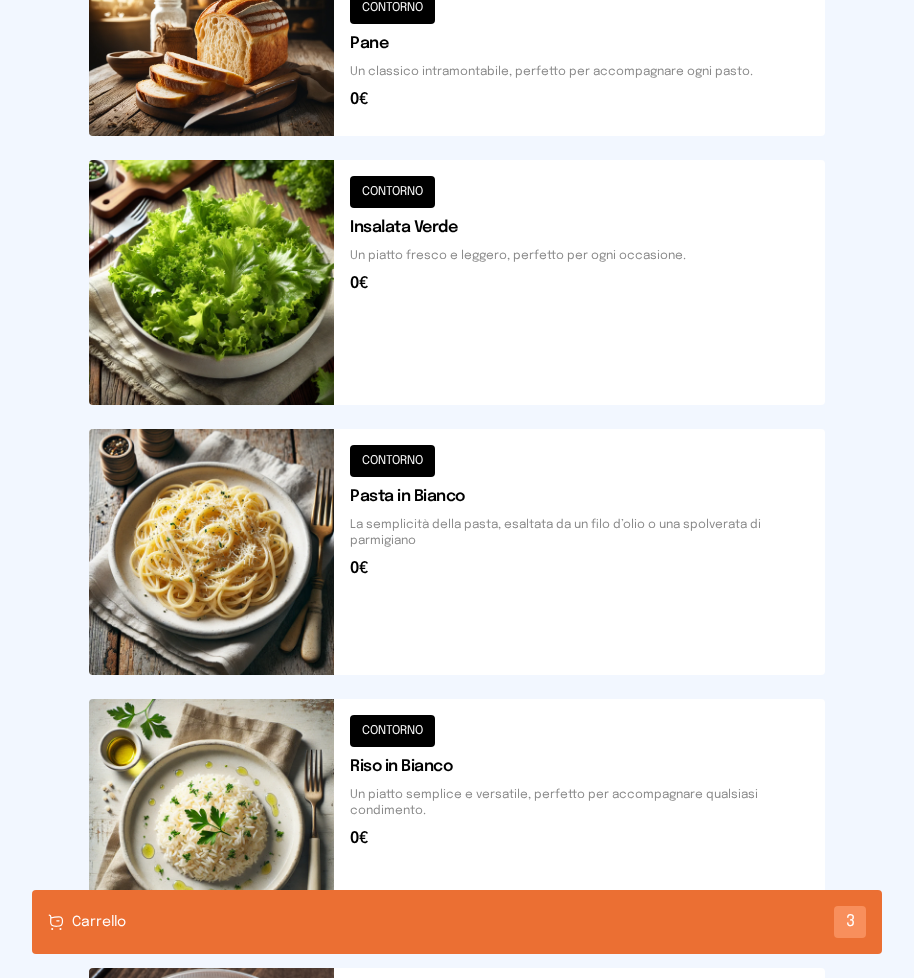click on "Carrello
3" at bounding box center [457, 922] 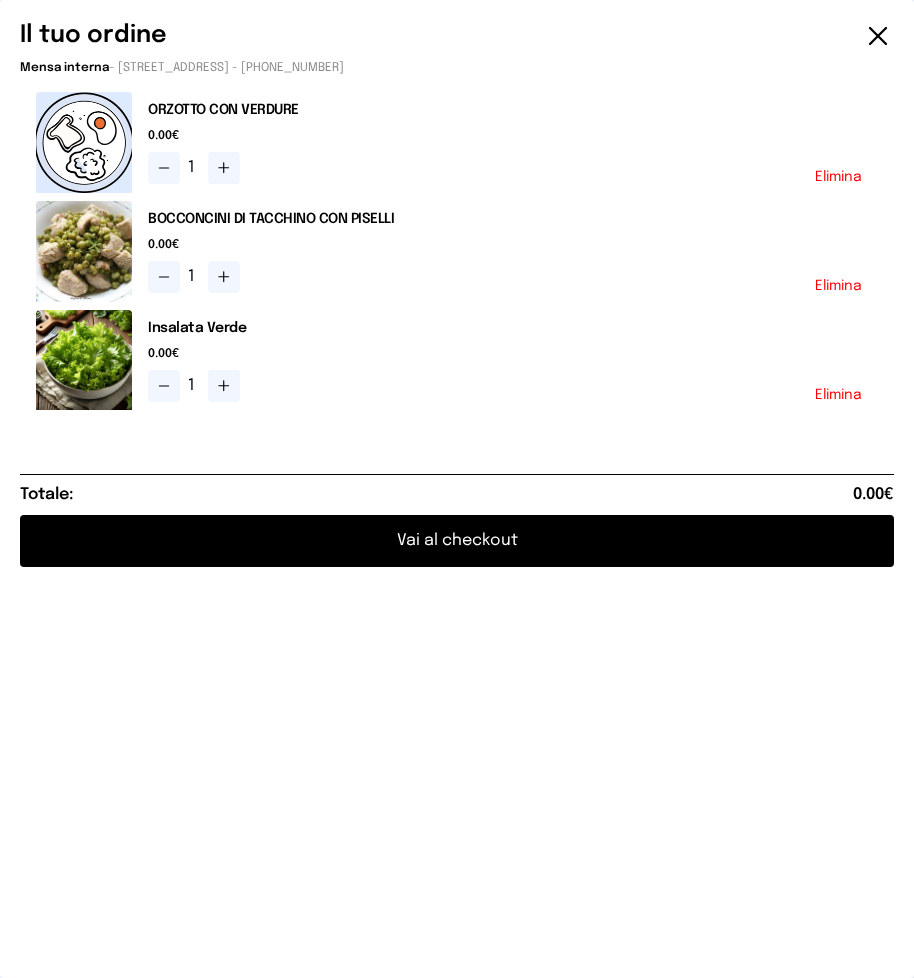 click on "Vai al checkout" at bounding box center [457, 541] 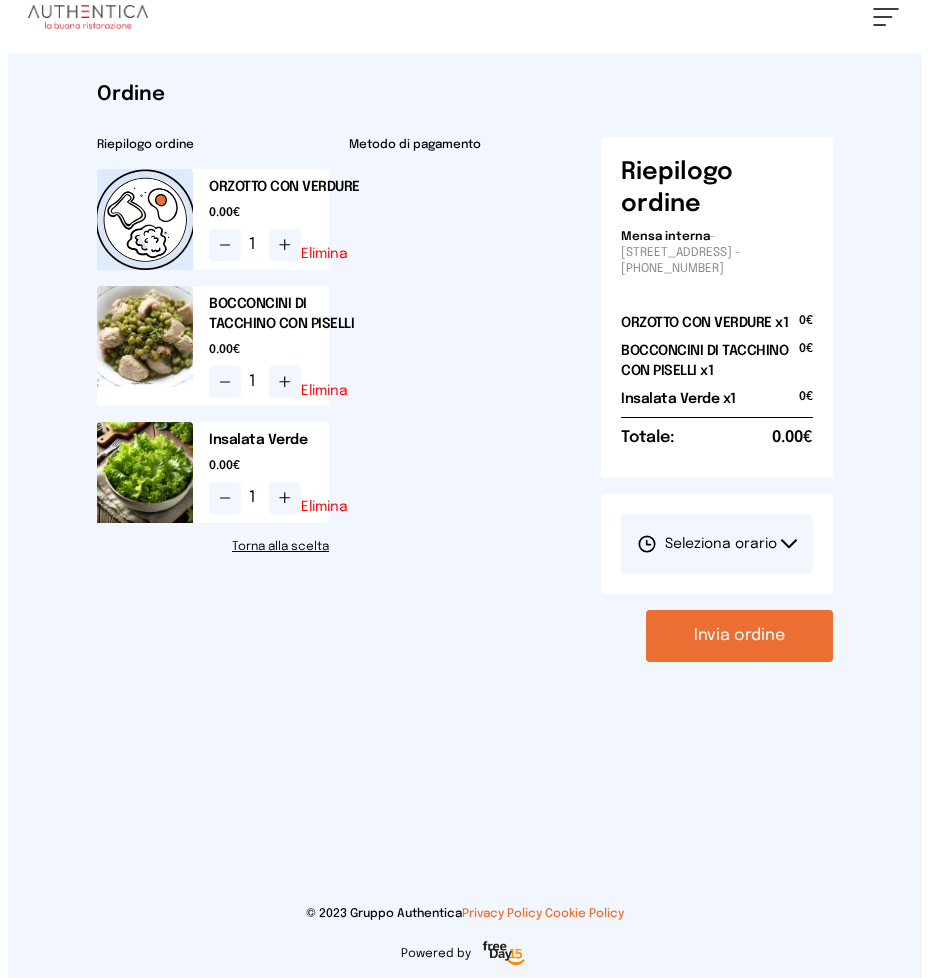 scroll, scrollTop: 0, scrollLeft: 0, axis: both 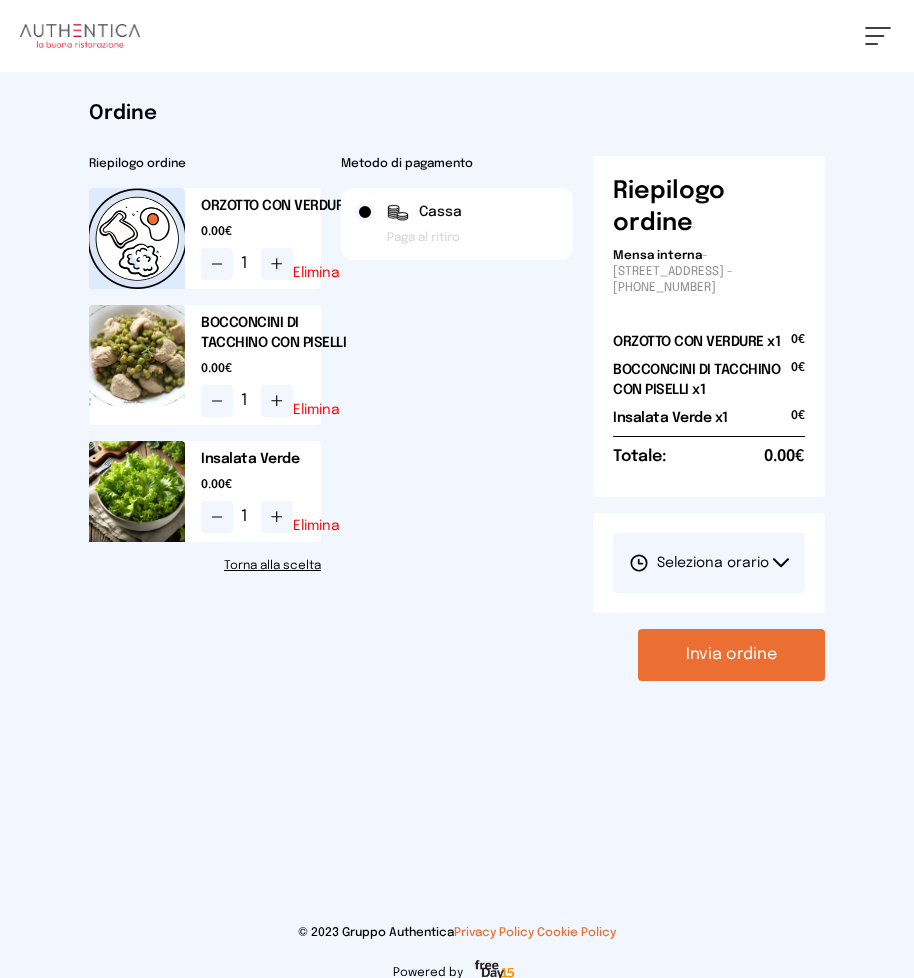 click 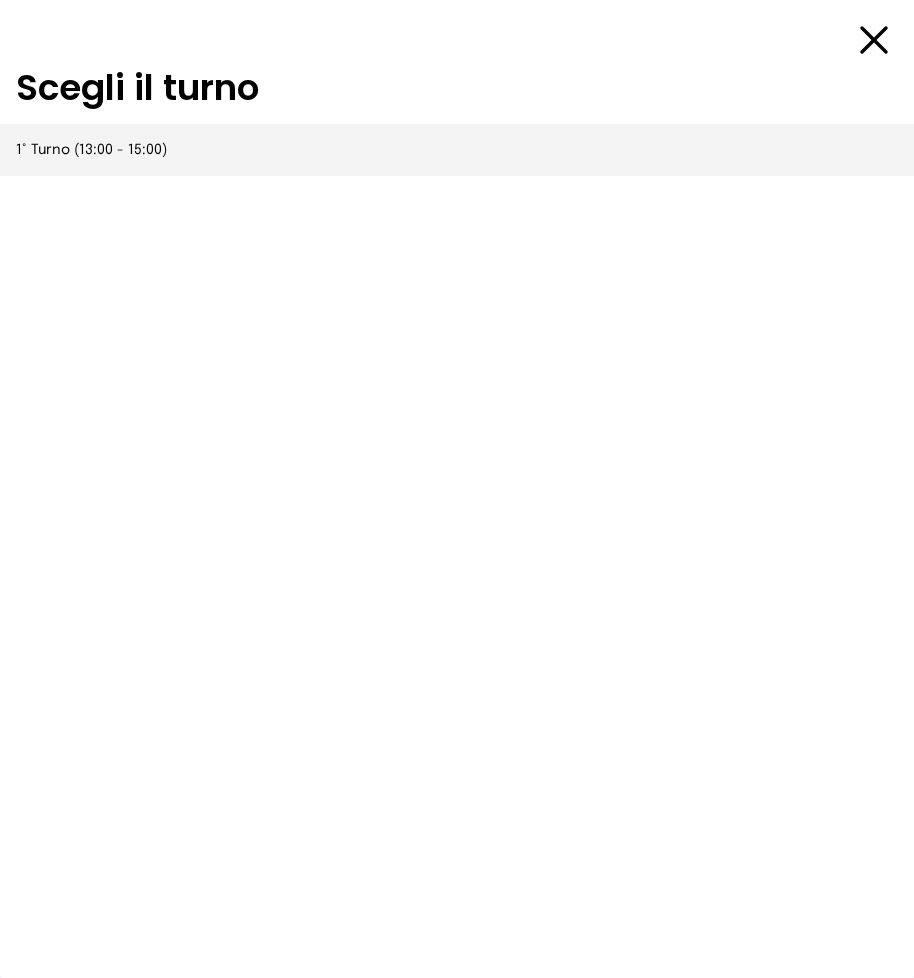click on "1° Turno (13:00 -
15:00)" at bounding box center [91, 150] 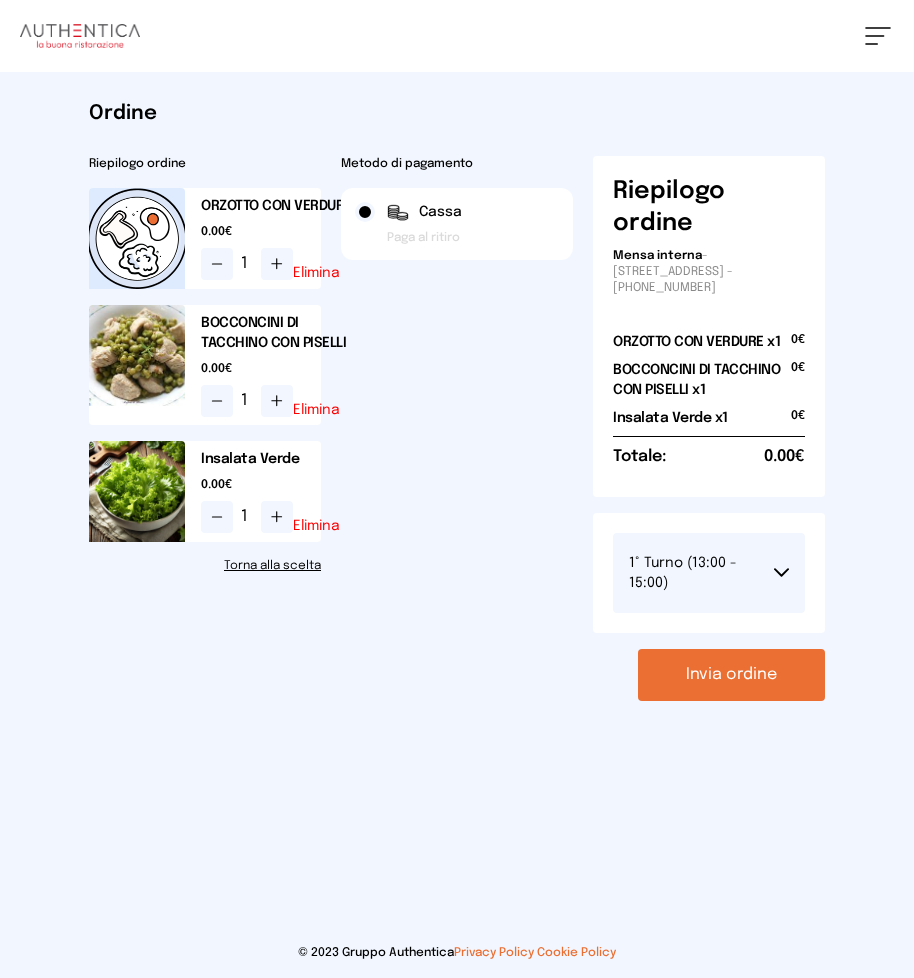 click on "Invia ordine" at bounding box center (731, 675) 